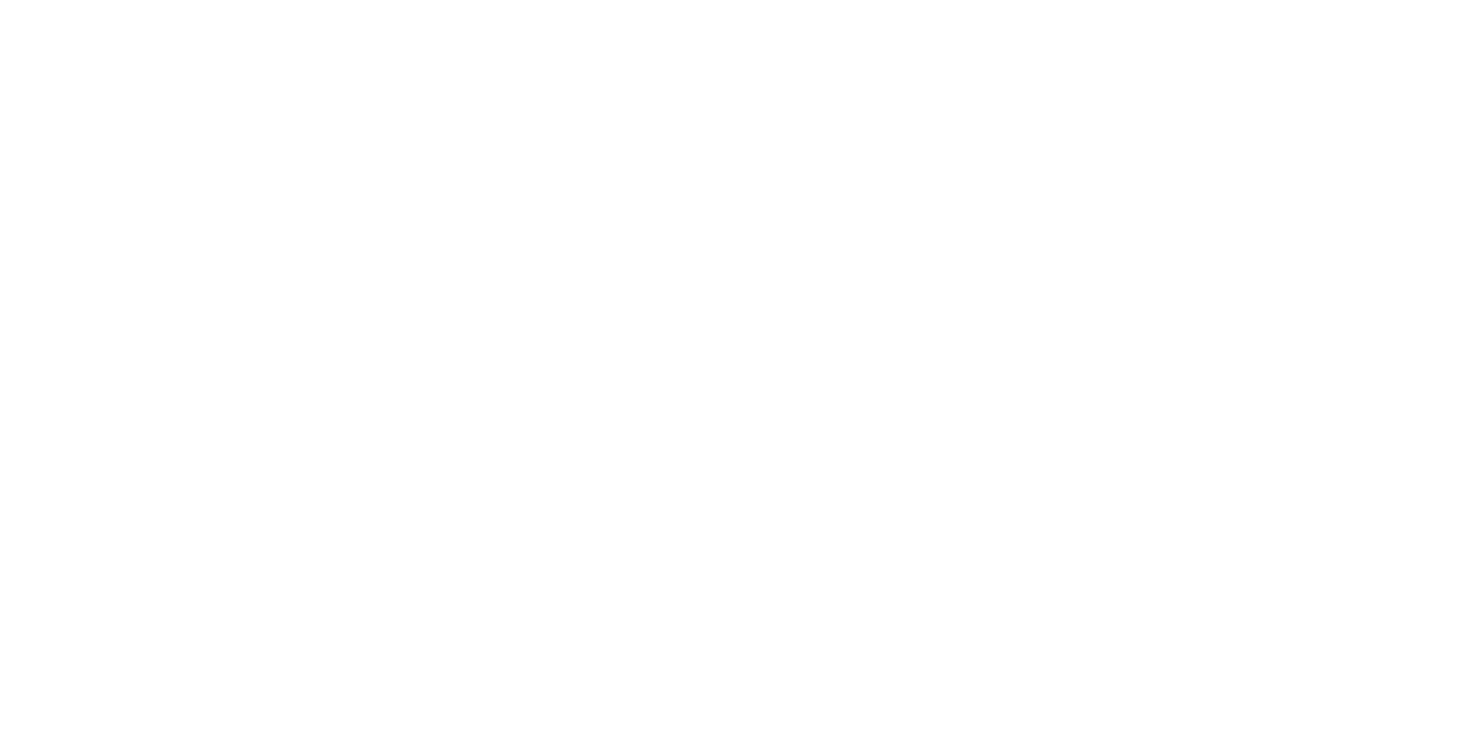 scroll, scrollTop: 0, scrollLeft: 0, axis: both 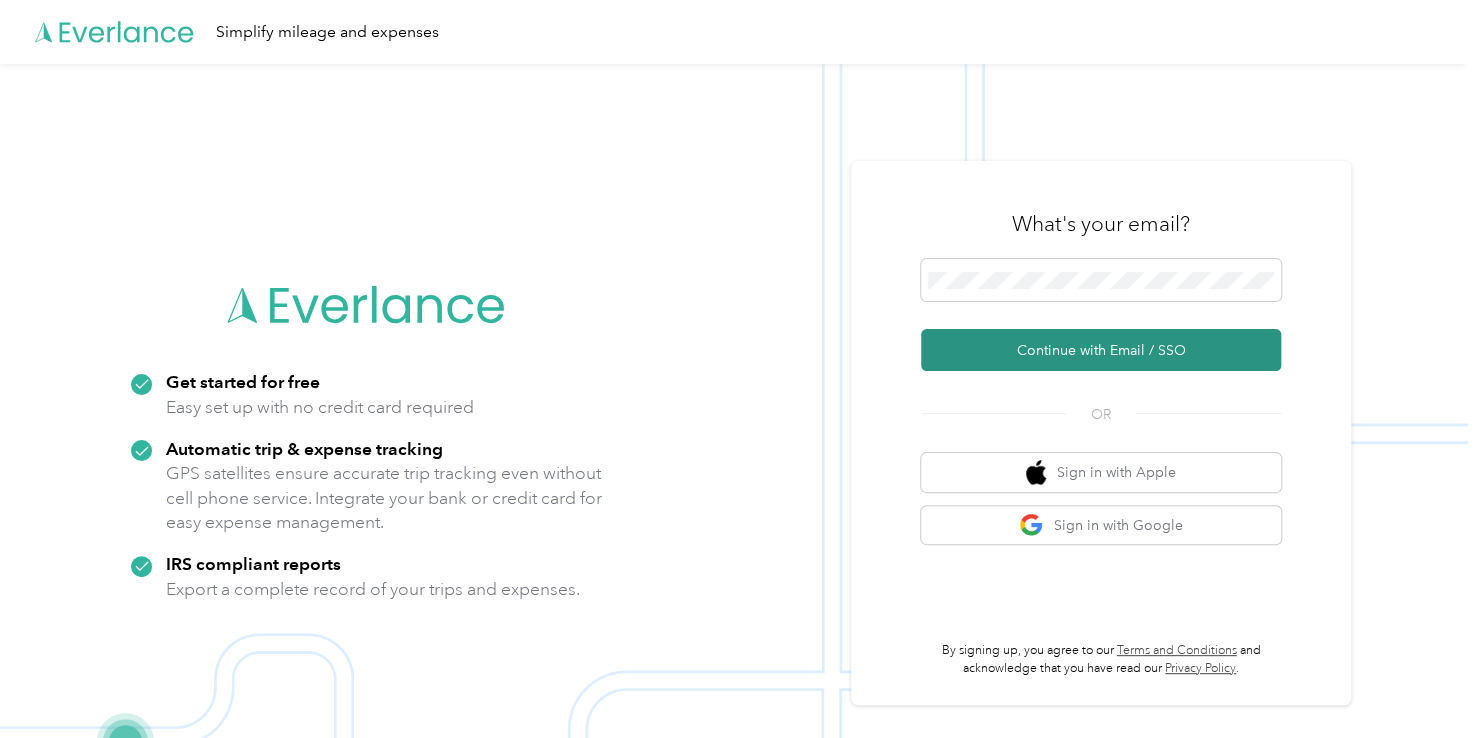 click on "Continue with Email / SSO" at bounding box center (1101, 350) 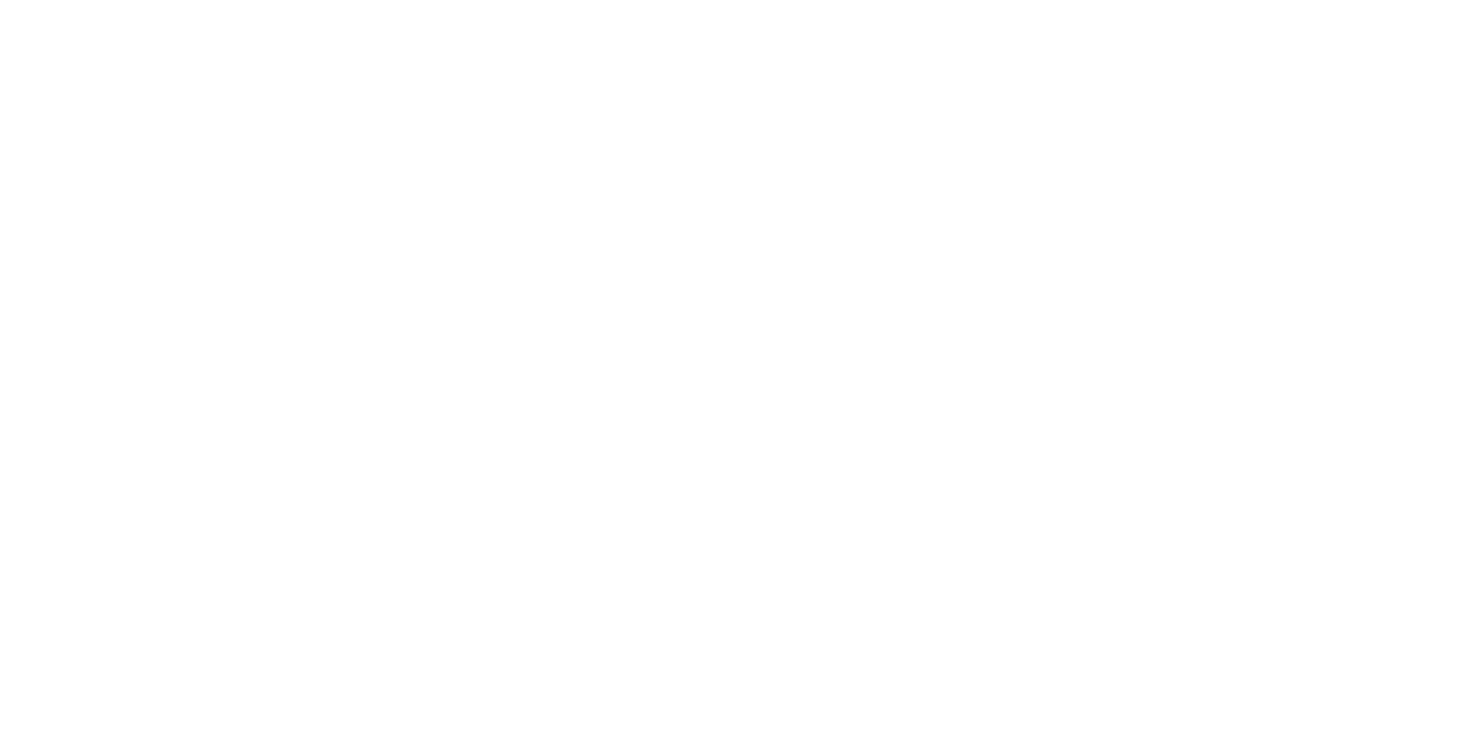 scroll, scrollTop: 0, scrollLeft: 0, axis: both 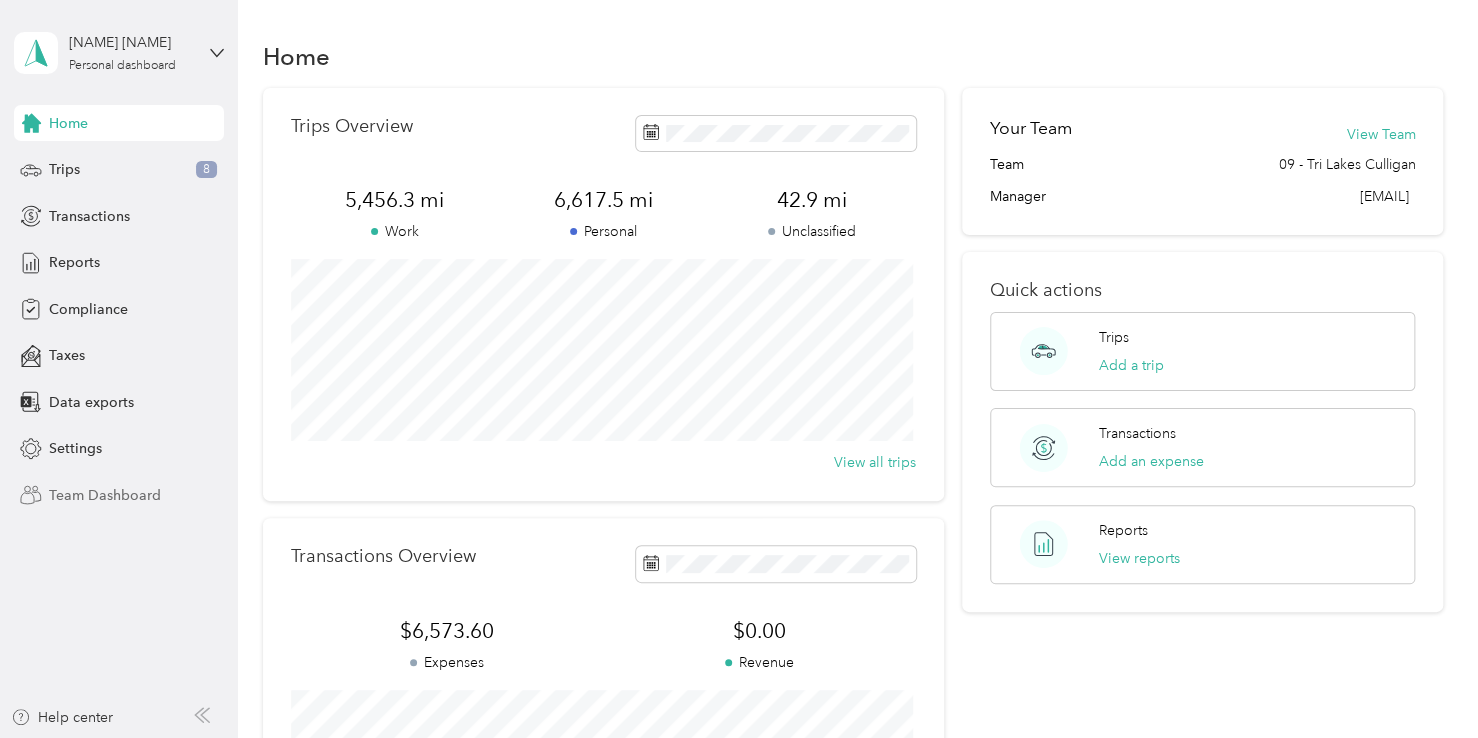 click on "Team Dashboard" at bounding box center [105, 495] 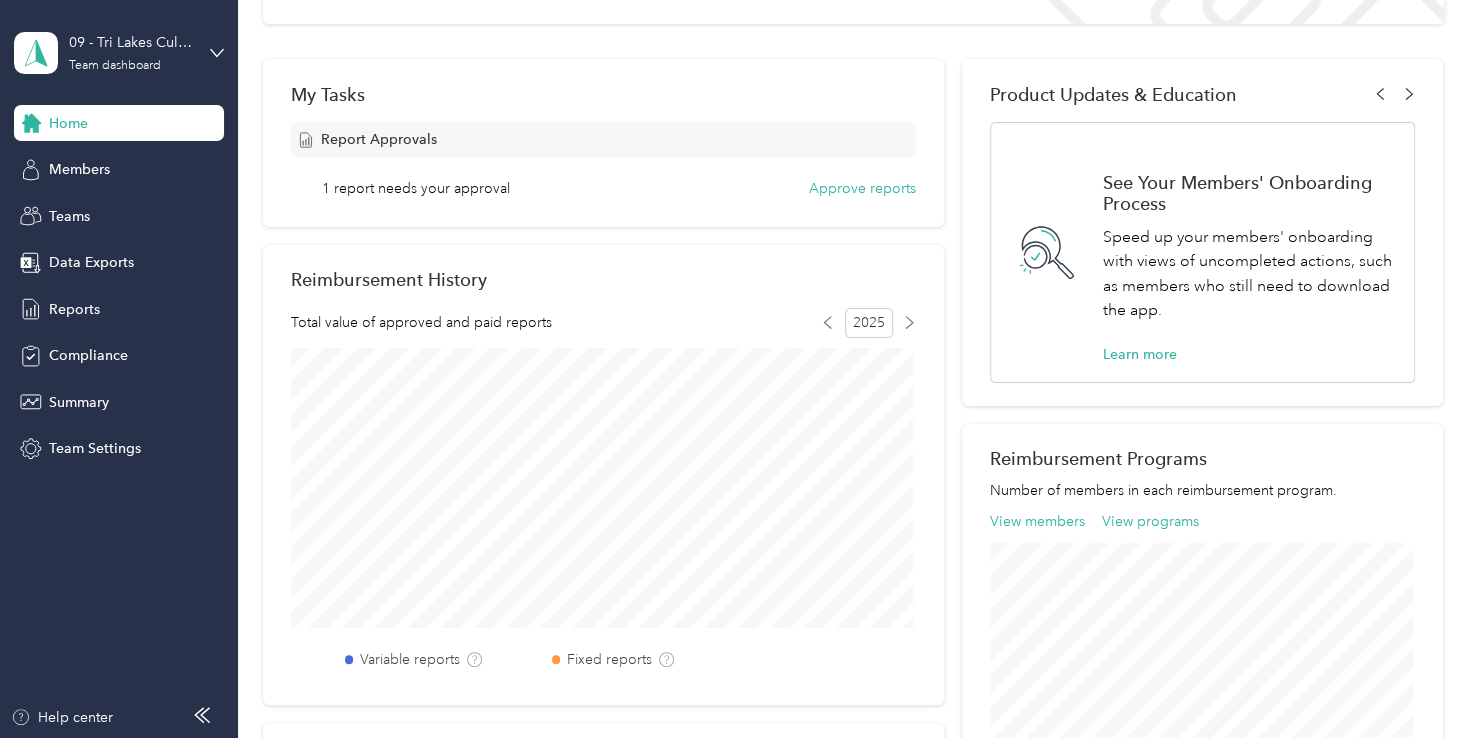 scroll, scrollTop: 271, scrollLeft: 0, axis: vertical 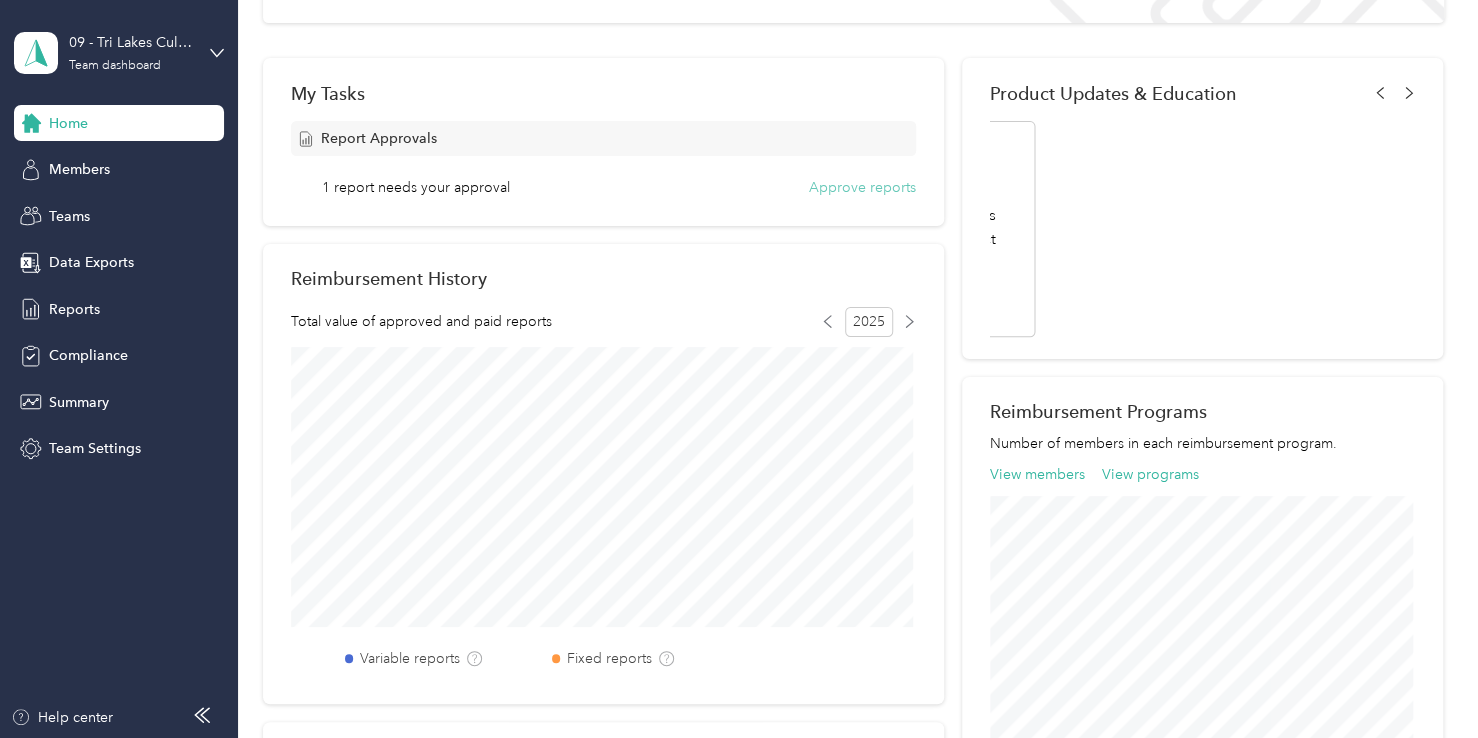 click on "Approve reports" at bounding box center (862, 187) 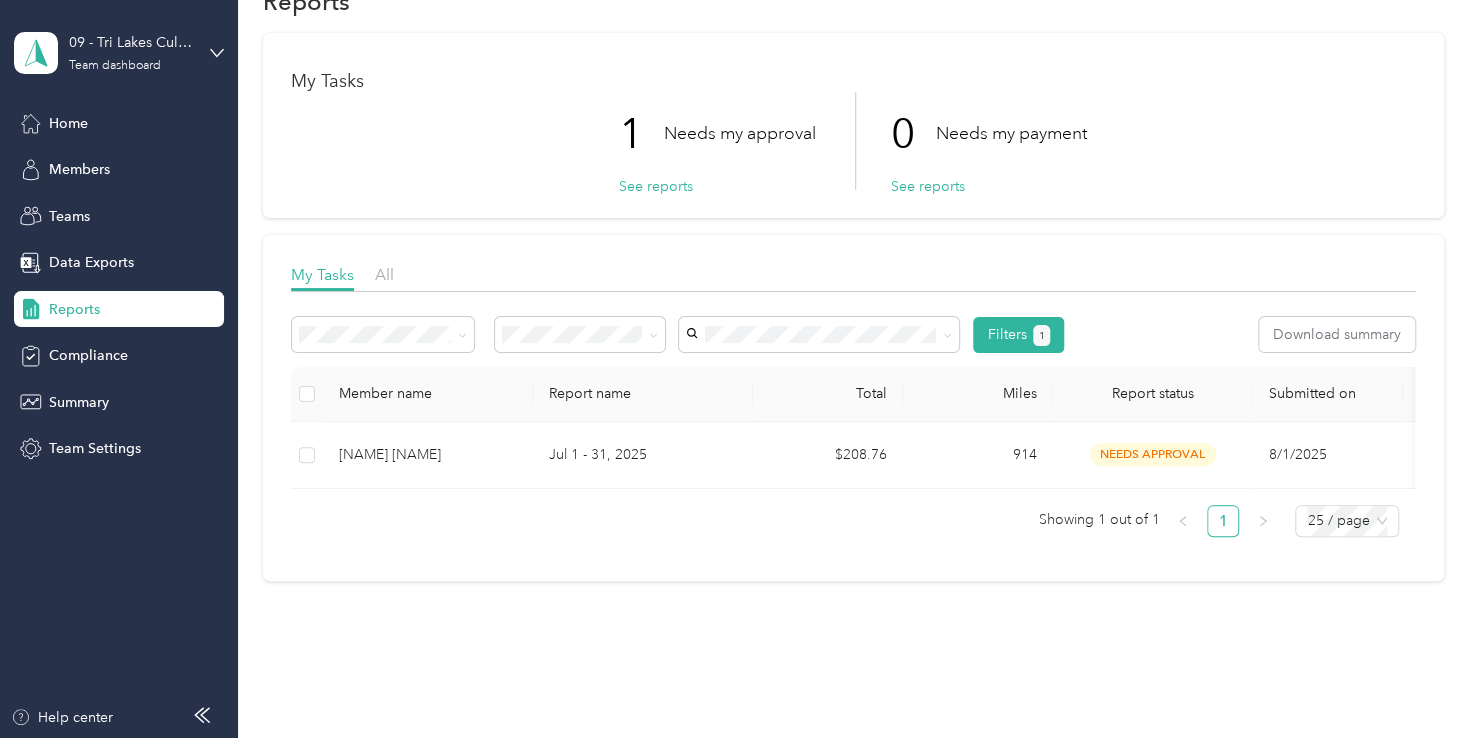 scroll, scrollTop: 118, scrollLeft: 0, axis: vertical 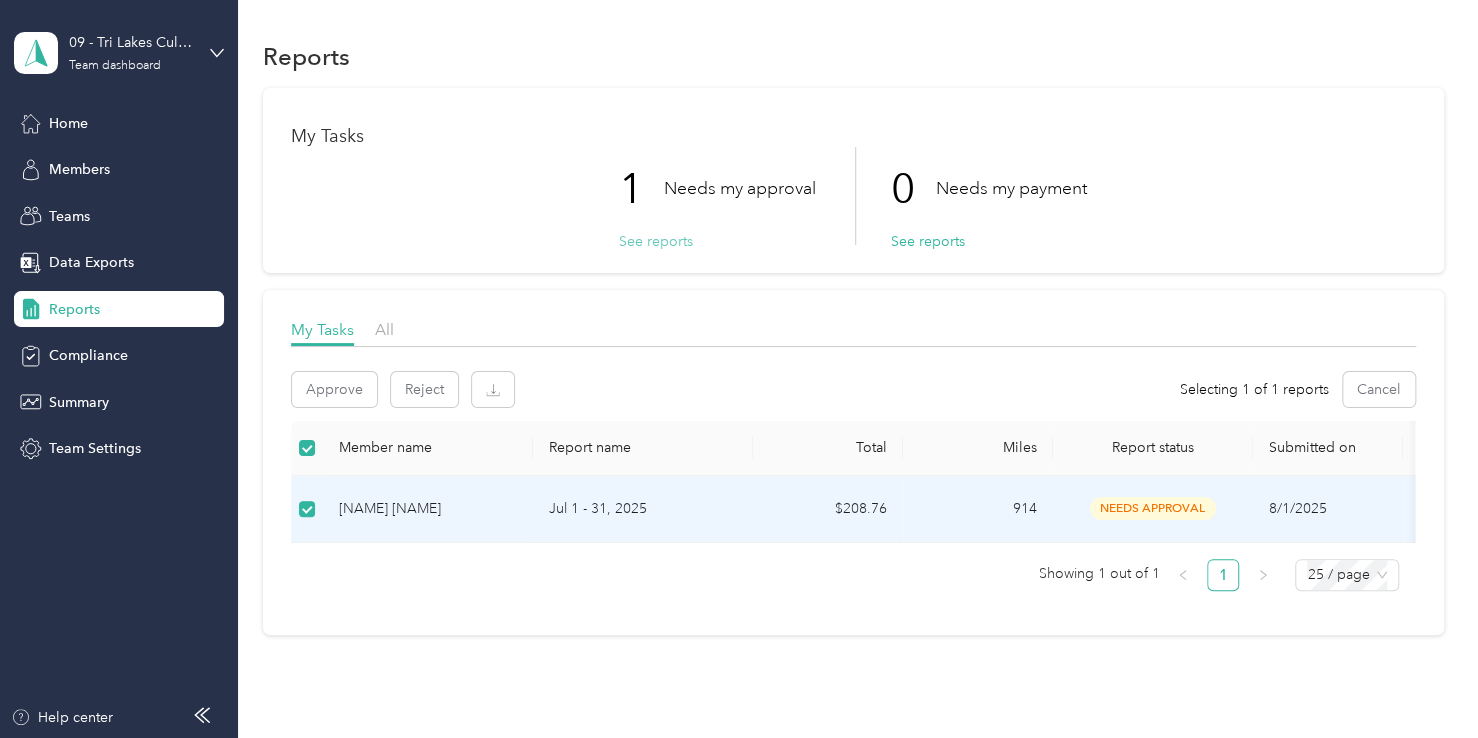 click on "See reports" at bounding box center [656, 241] 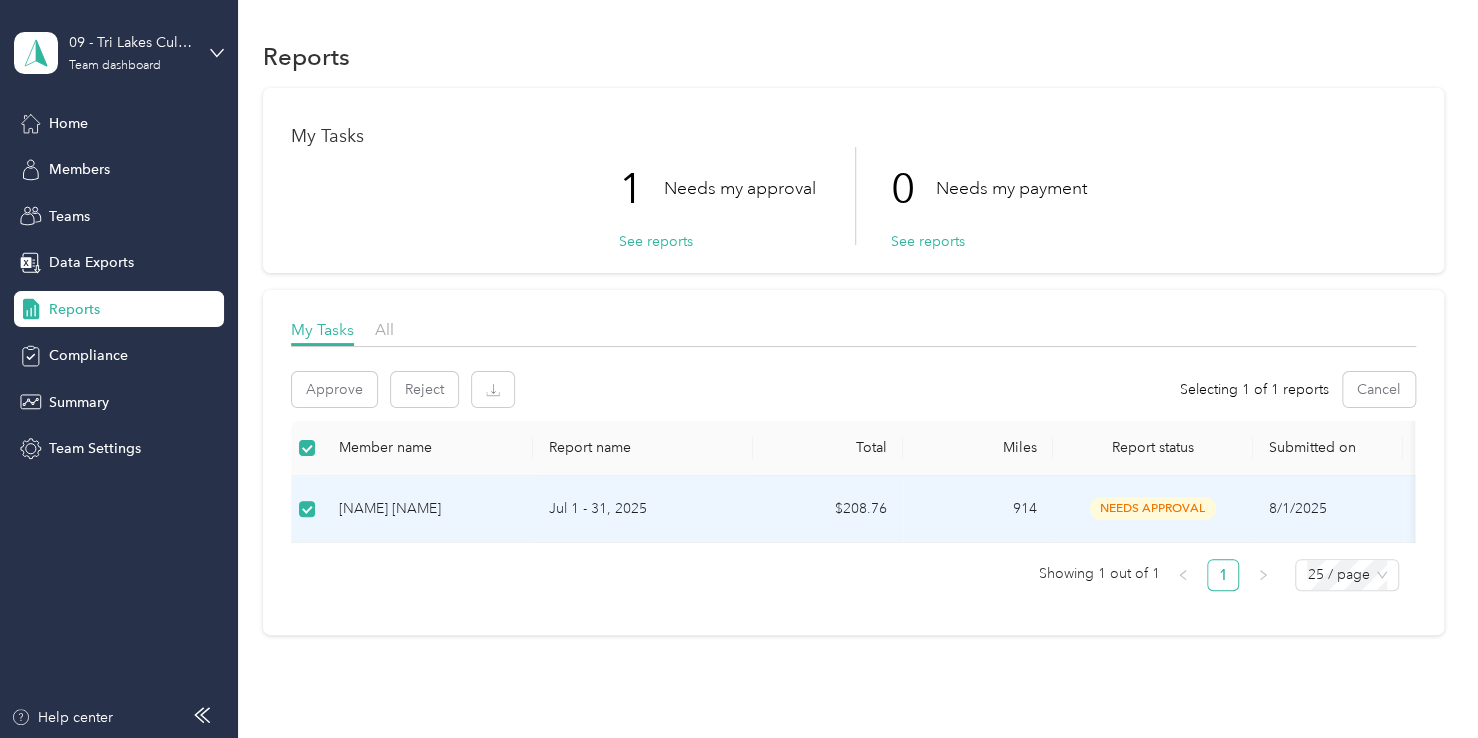 click on "needs approval" at bounding box center (1153, 508) 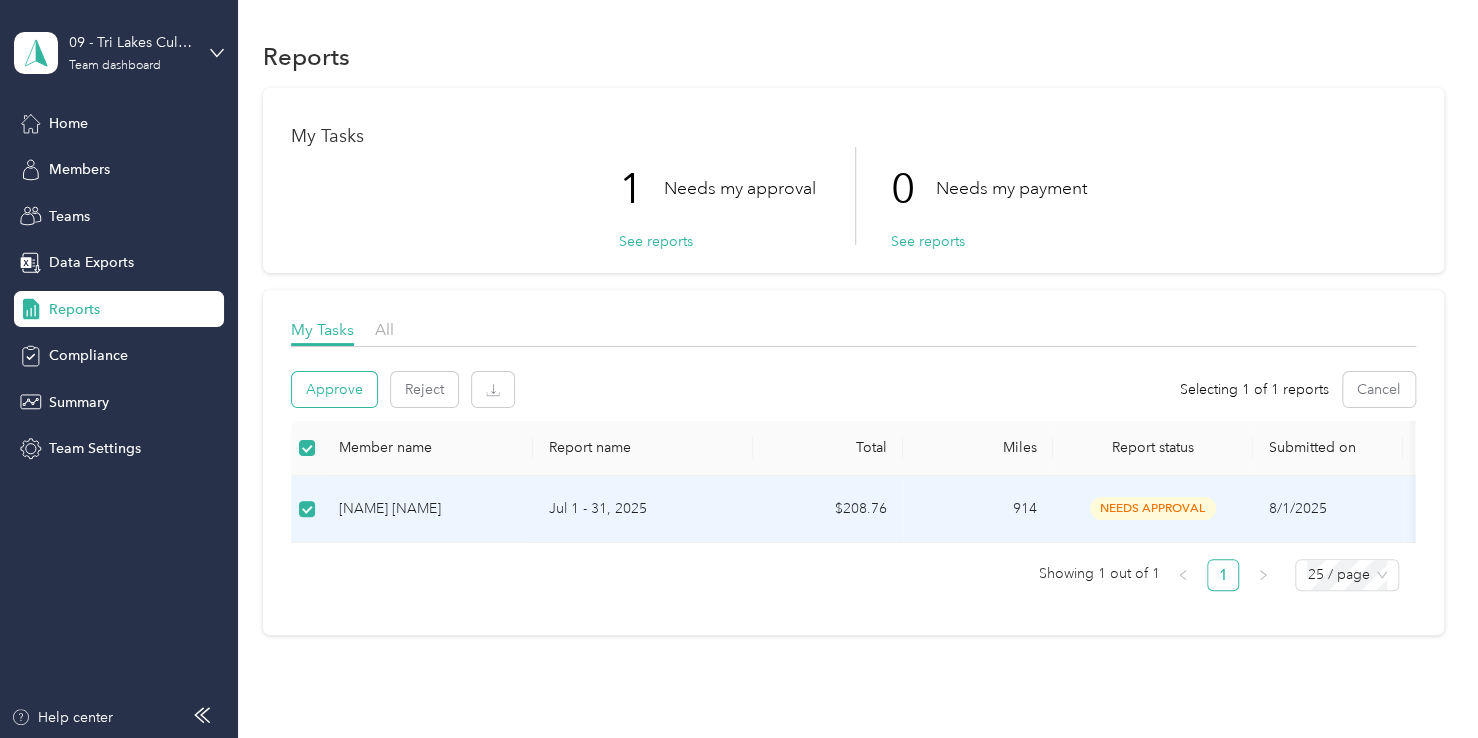 click on "Approve" at bounding box center (334, 389) 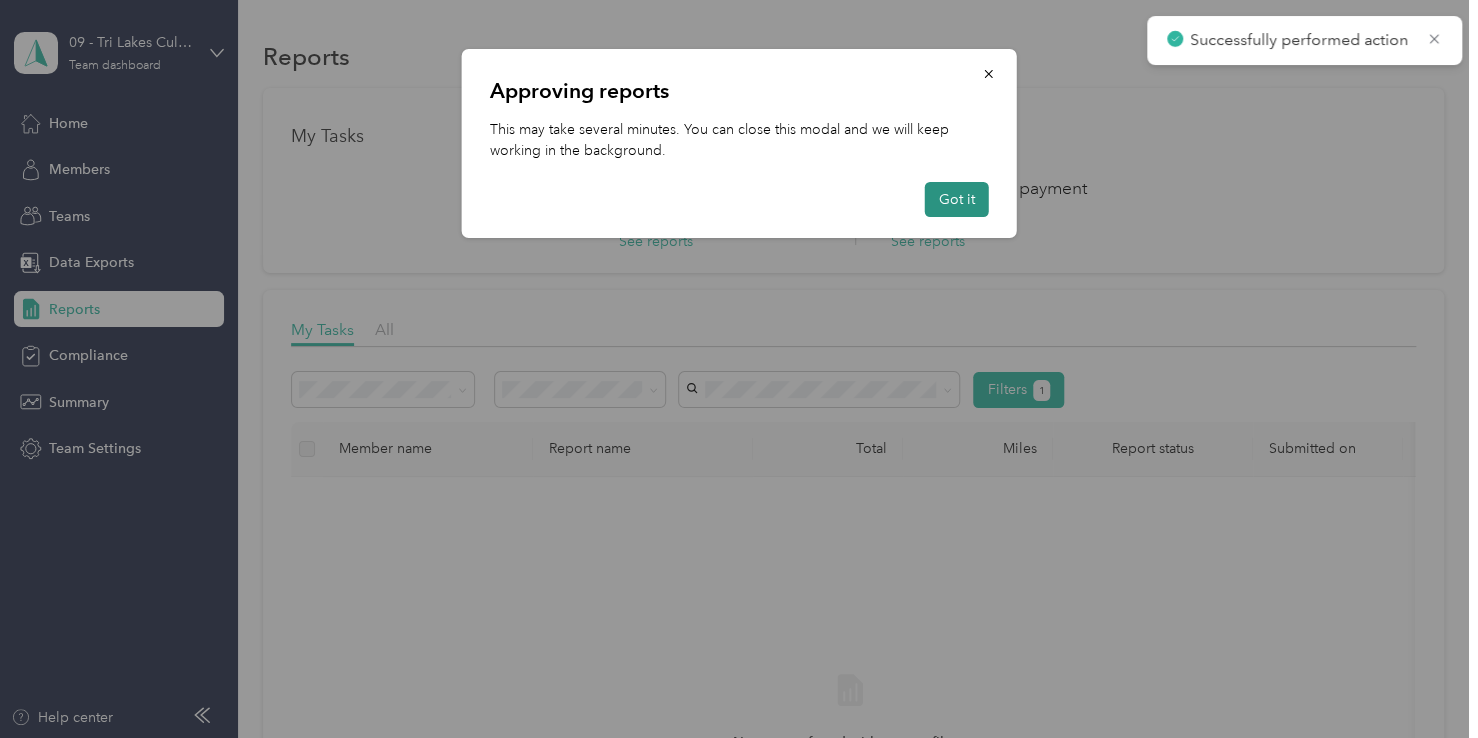 click on "Got it" at bounding box center [957, 199] 